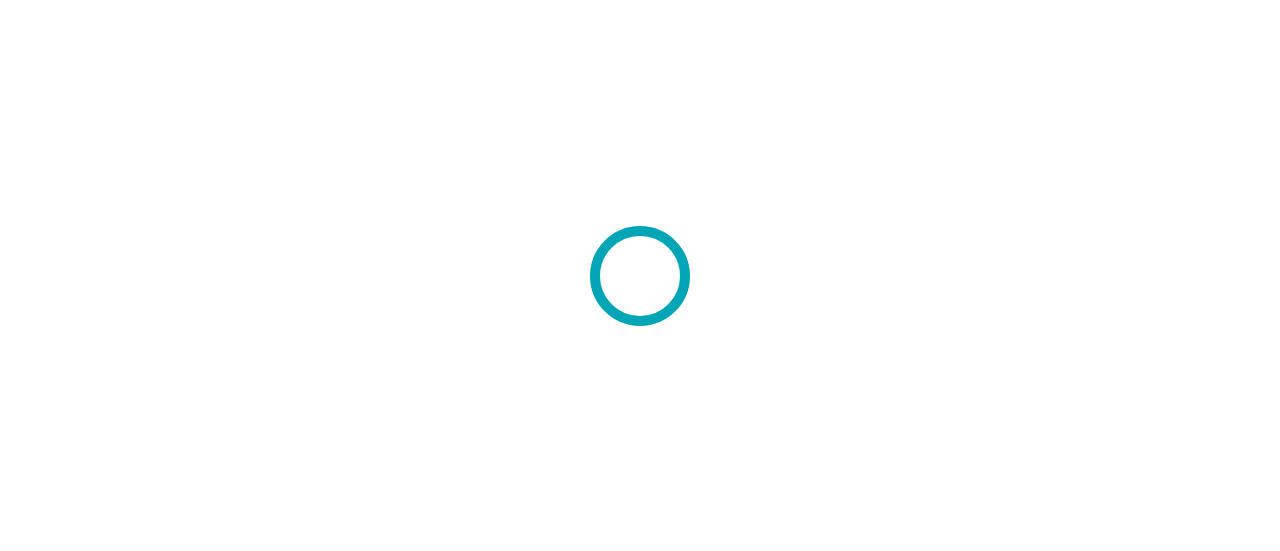scroll, scrollTop: 0, scrollLeft: 0, axis: both 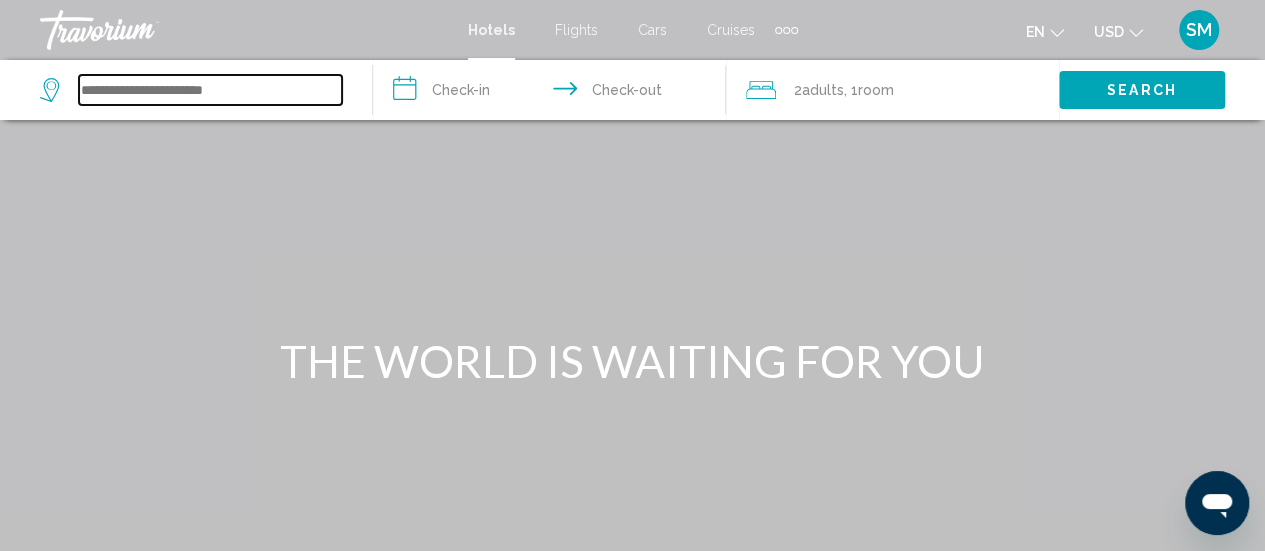 click at bounding box center (210, 90) 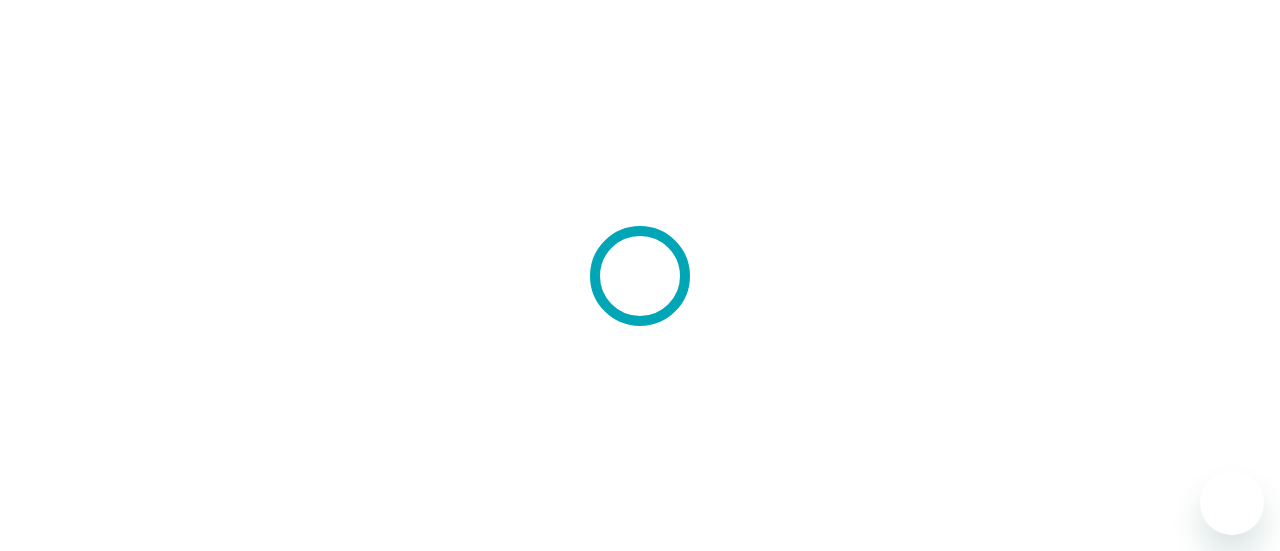 scroll, scrollTop: 0, scrollLeft: 0, axis: both 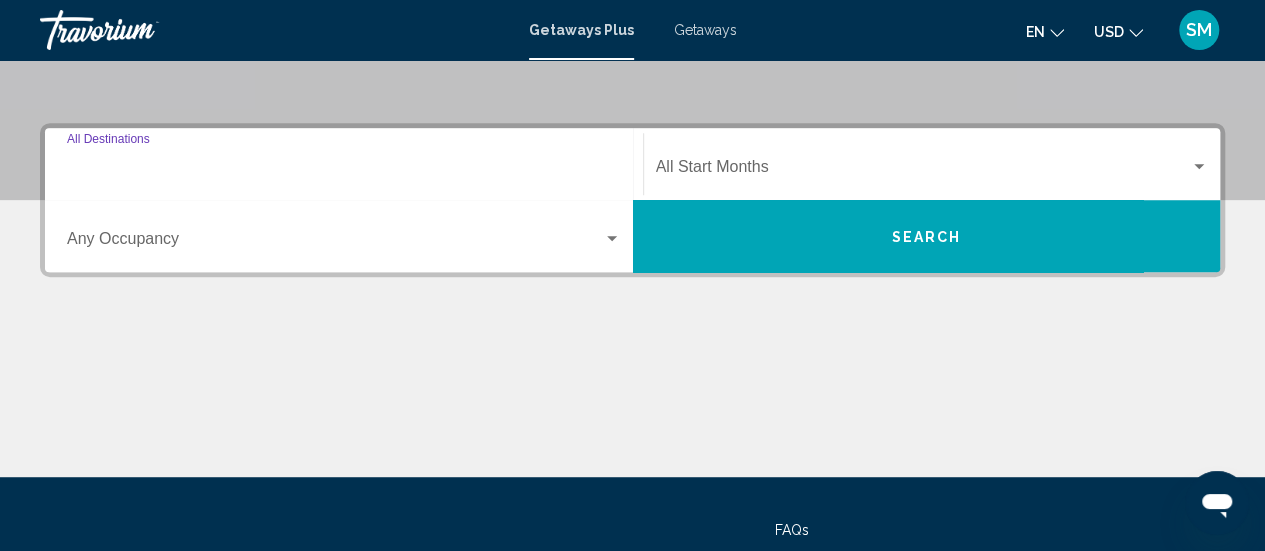 click on "Destination All Destinations" at bounding box center (344, 171) 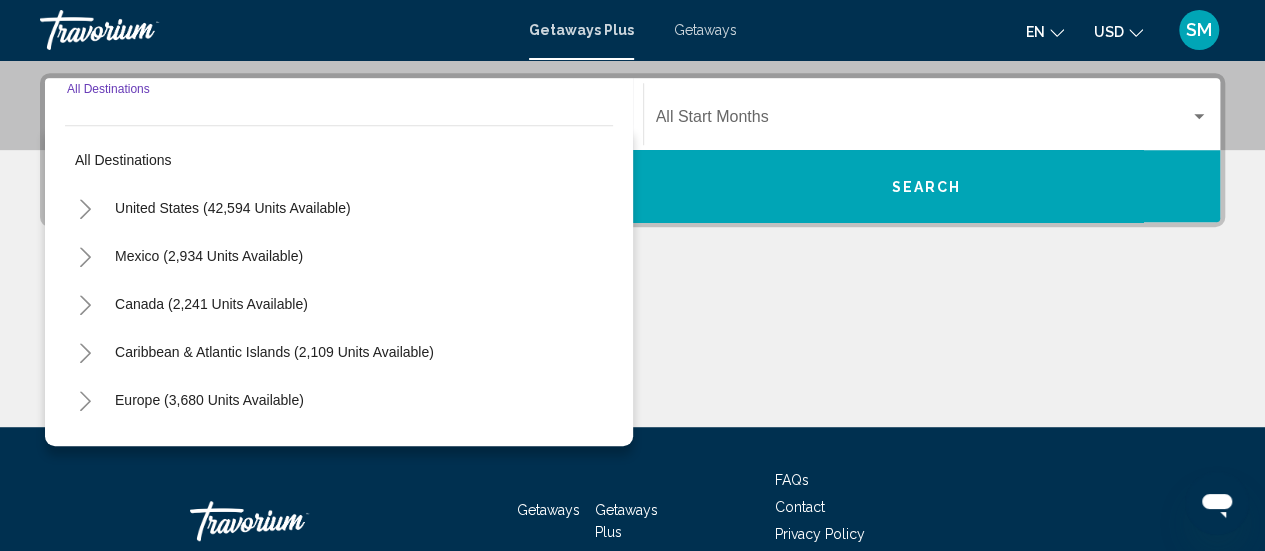 scroll, scrollTop: 458, scrollLeft: 0, axis: vertical 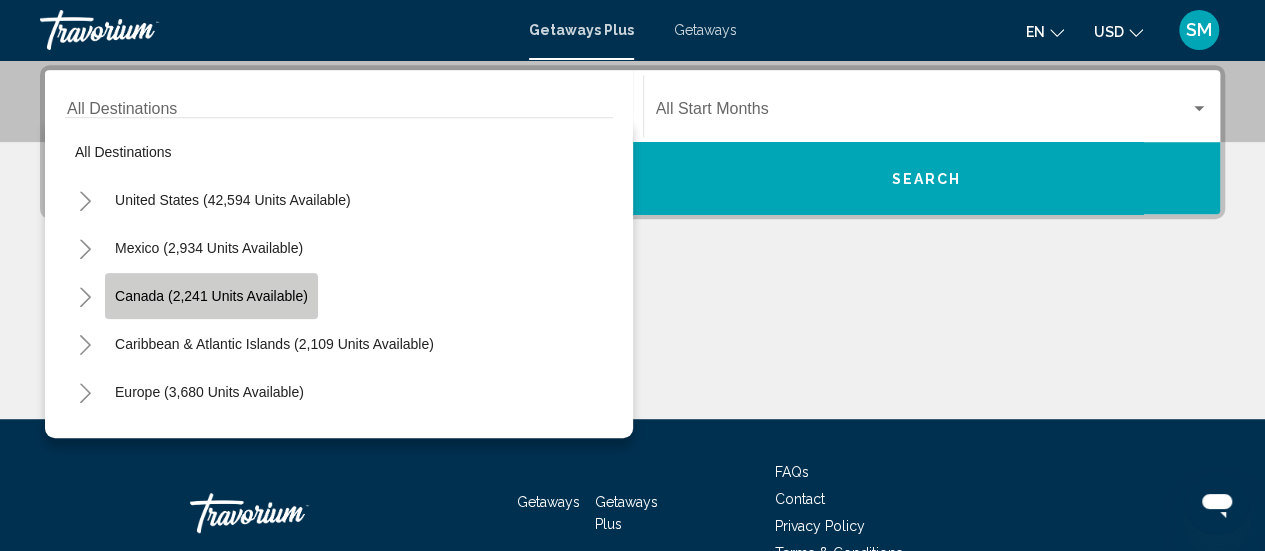 click on "Canada (2,241 units available)" 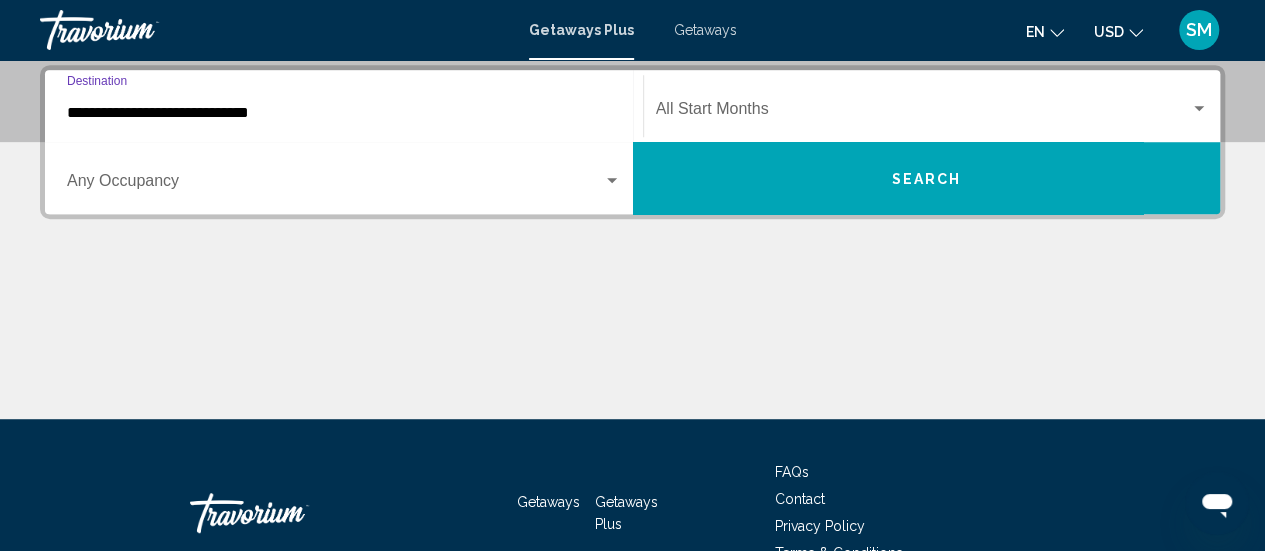 click at bounding box center [612, 181] 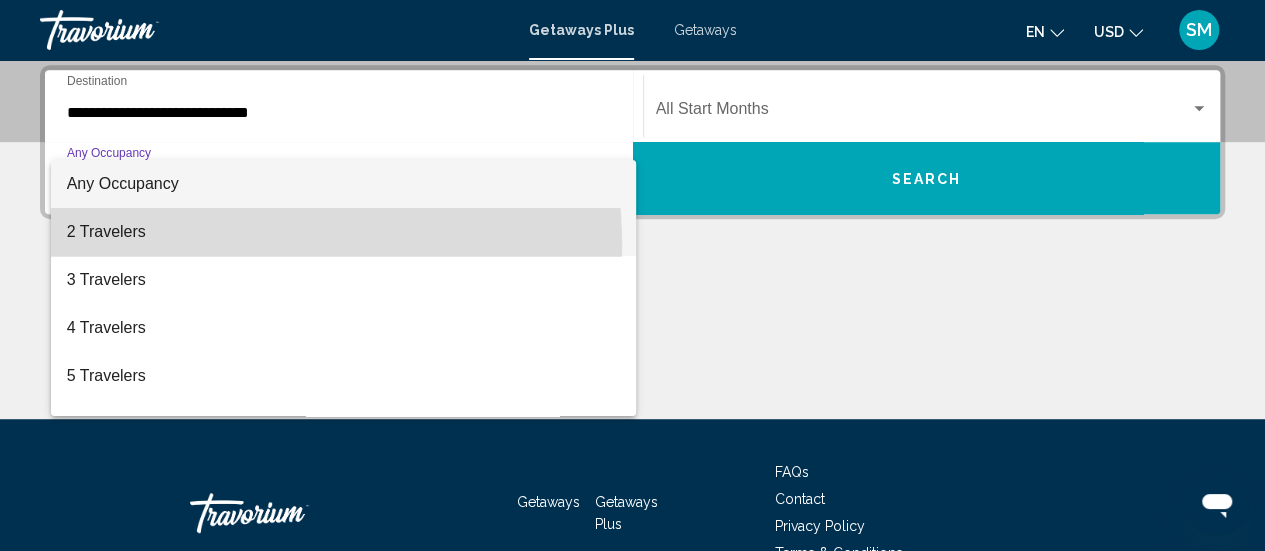 drag, startPoint x: 96, startPoint y: 248, endPoint x: 261, endPoint y: 221, distance: 167.1945 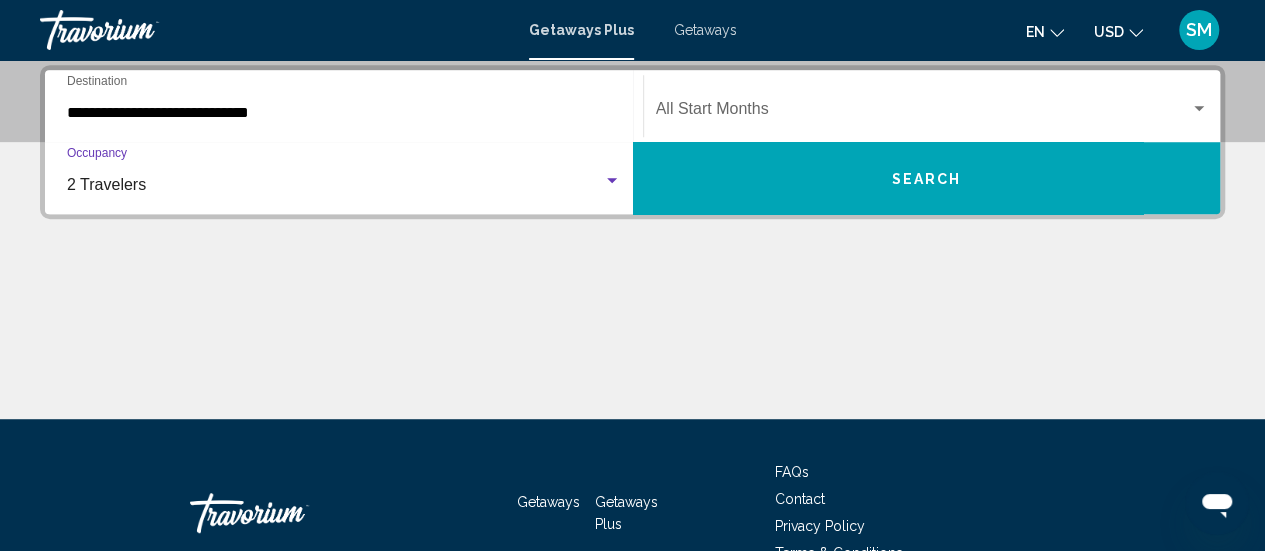 scroll, scrollTop: 258, scrollLeft: 0, axis: vertical 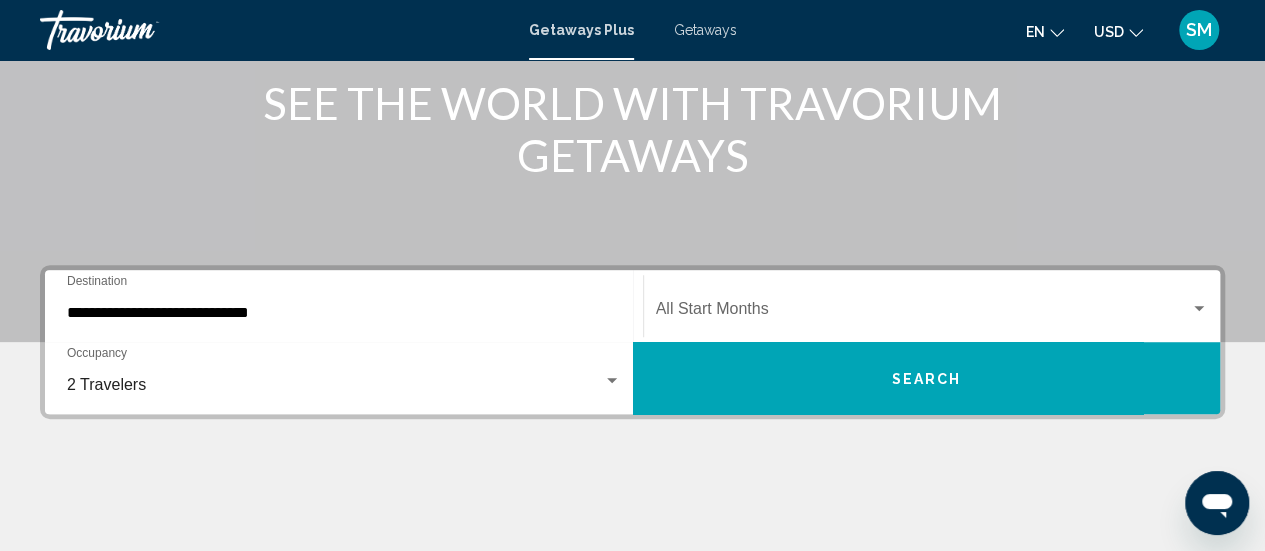 click on "Start Month All Start Months" 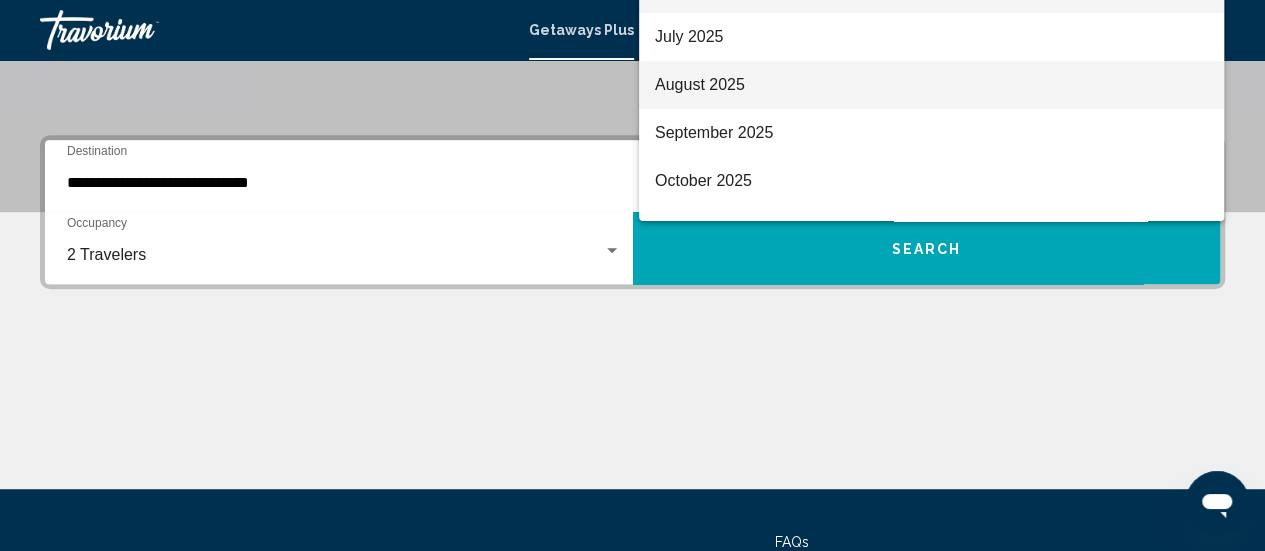 scroll, scrollTop: 358, scrollLeft: 0, axis: vertical 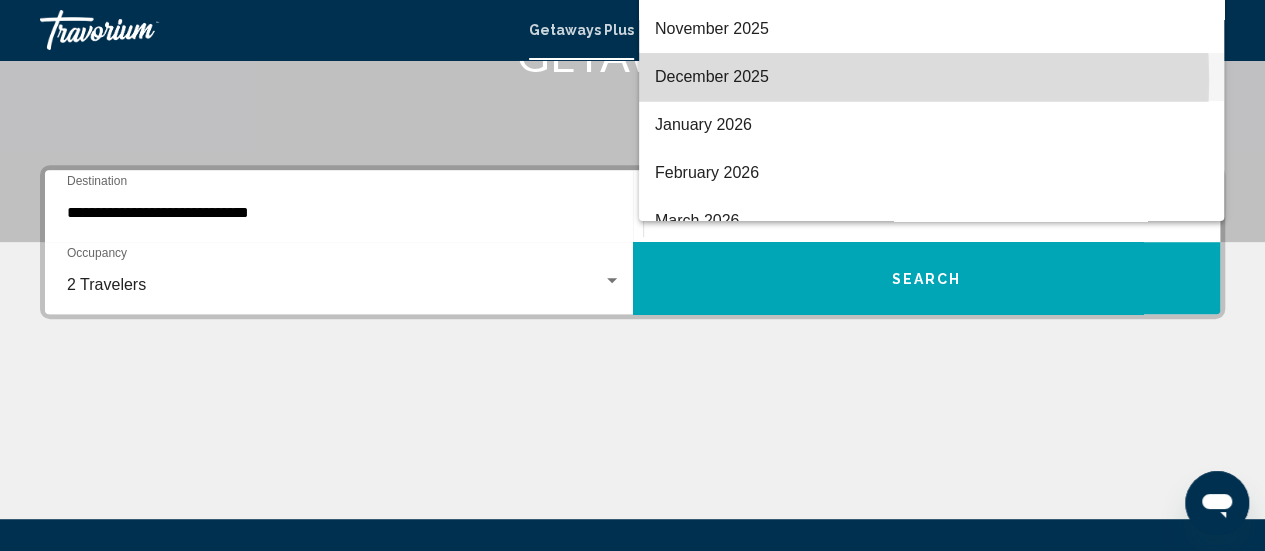 click on "December 2025" at bounding box center [931, 77] 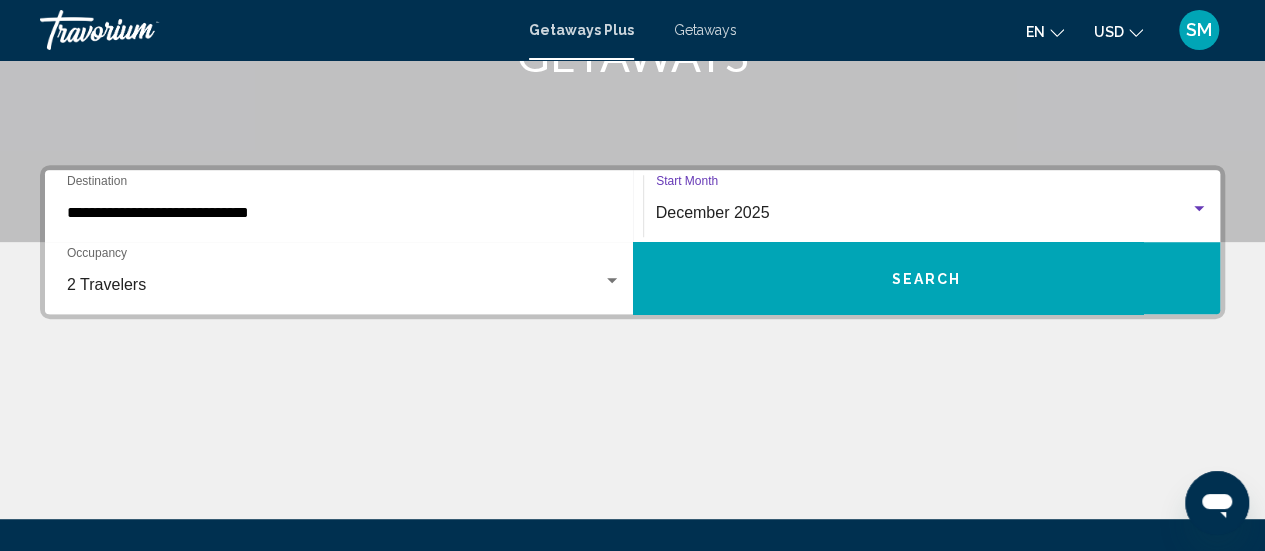 click on "Search" at bounding box center [927, 278] 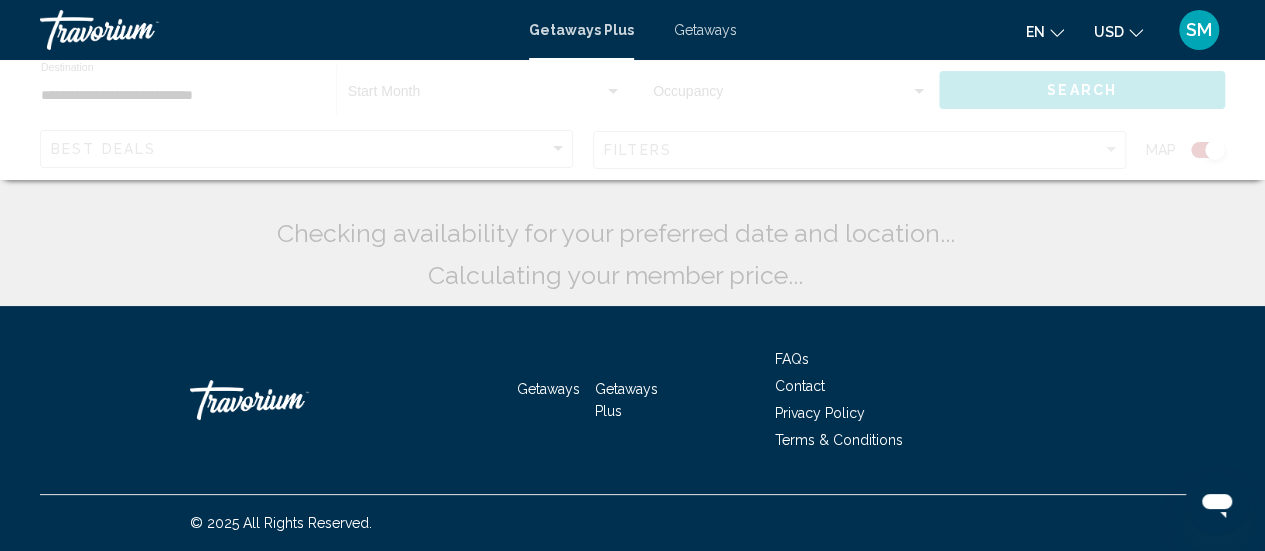 scroll, scrollTop: 0, scrollLeft: 0, axis: both 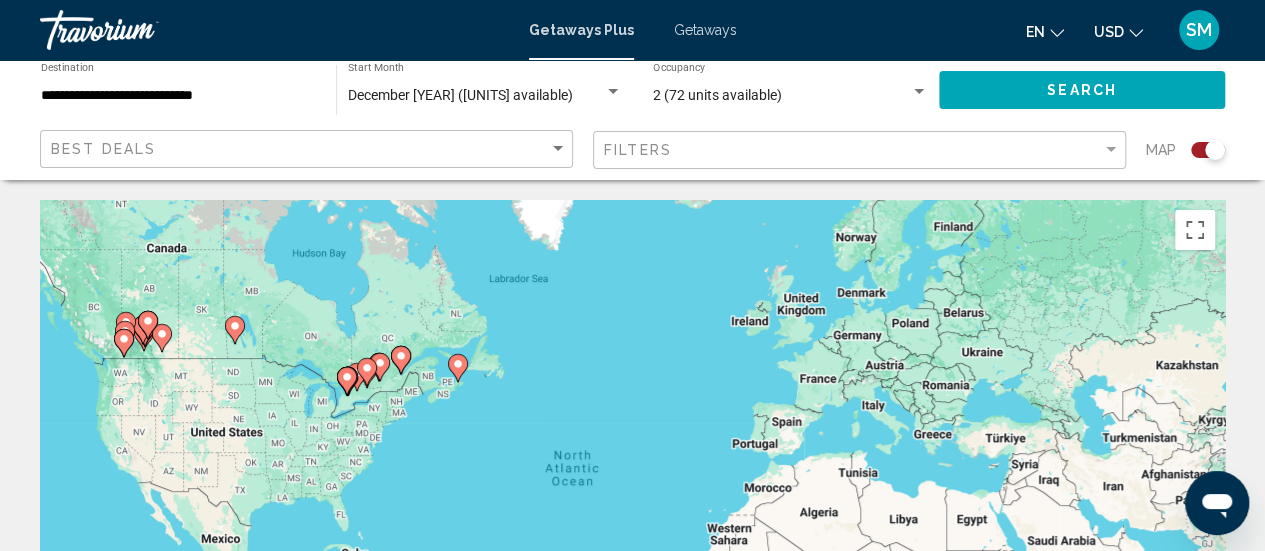click 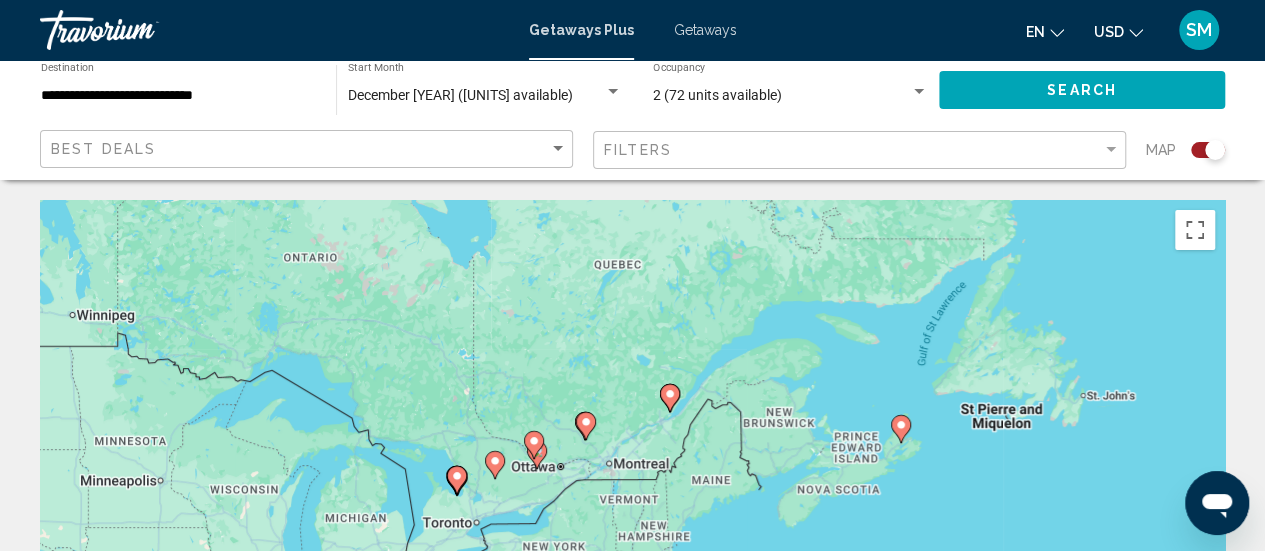 drag, startPoint x: 640, startPoint y: 543, endPoint x: 679, endPoint y: 445, distance: 105.47511 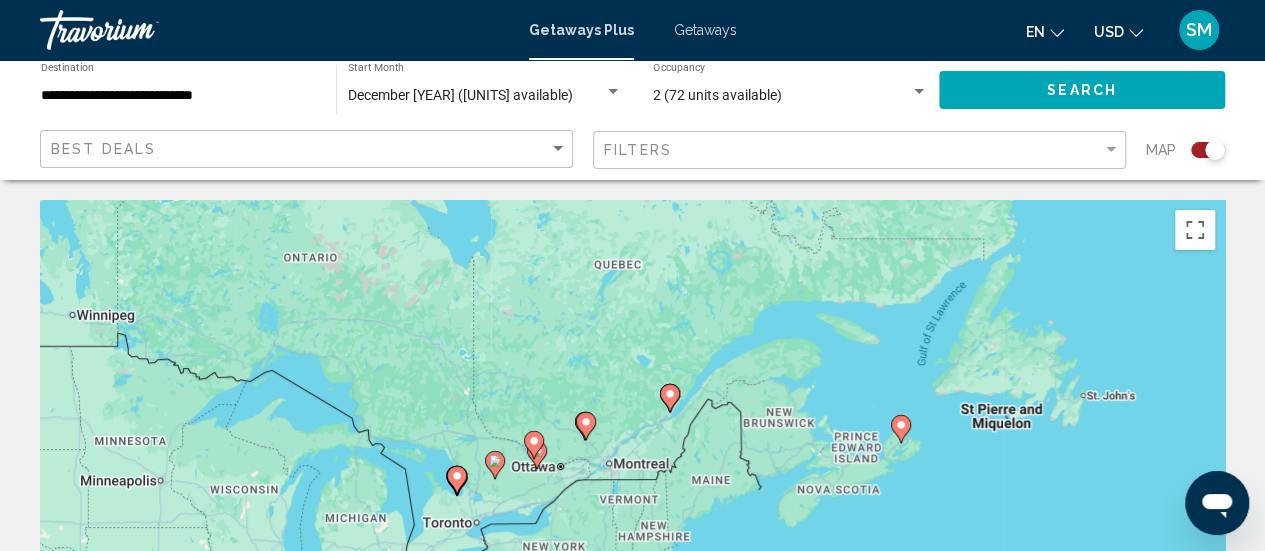 click on "To activate drag with keyboard, press Alt + Enter. Once in keyboard drag state, use the arrow keys to move the marker. To complete the drag, press the Enter key. To cancel, press Escape." at bounding box center (632, 500) 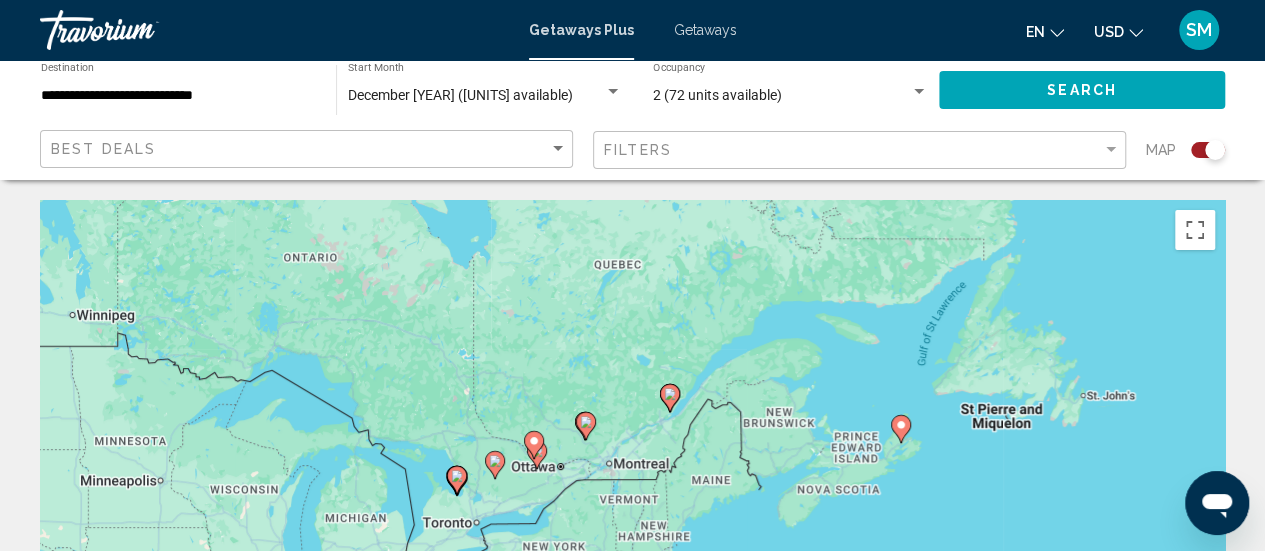 click 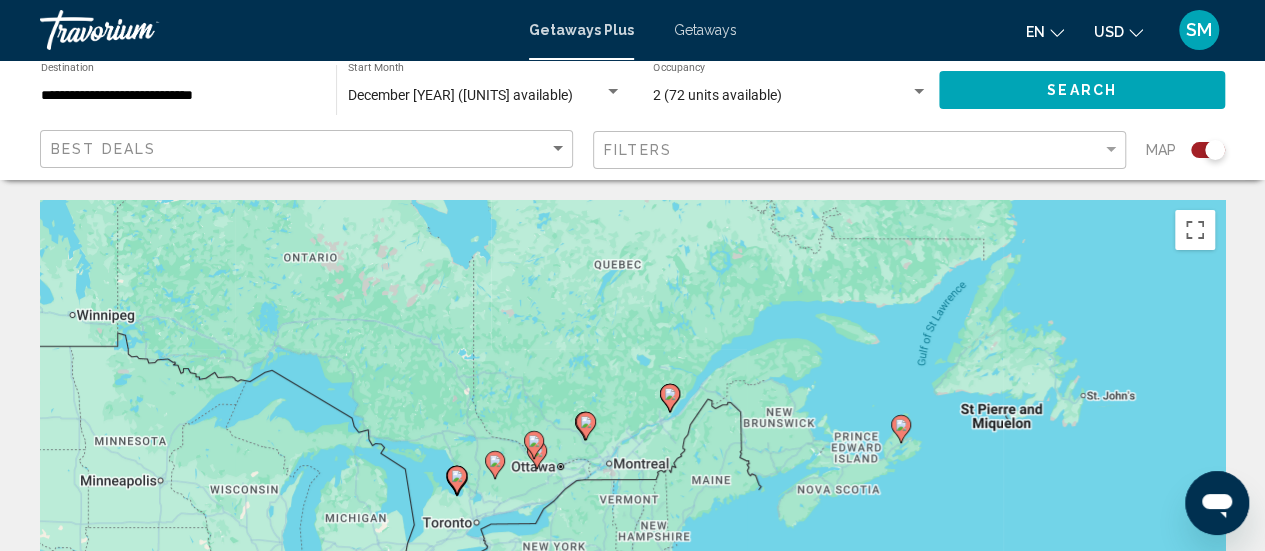 type on "**********" 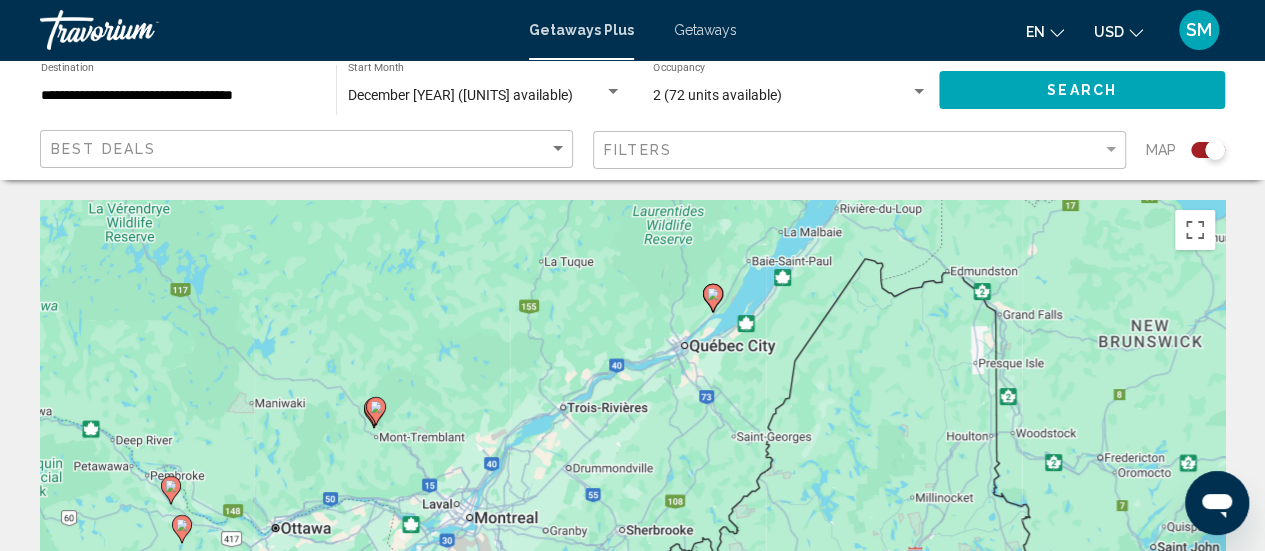drag, startPoint x: 737, startPoint y: 505, endPoint x: 573, endPoint y: 395, distance: 197.47404 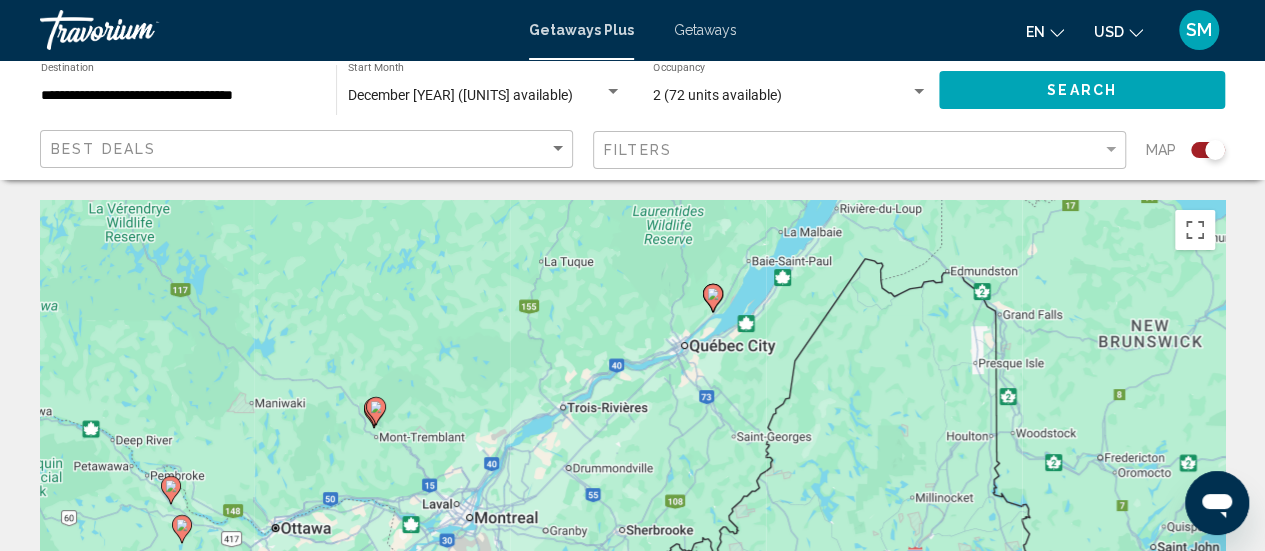 click 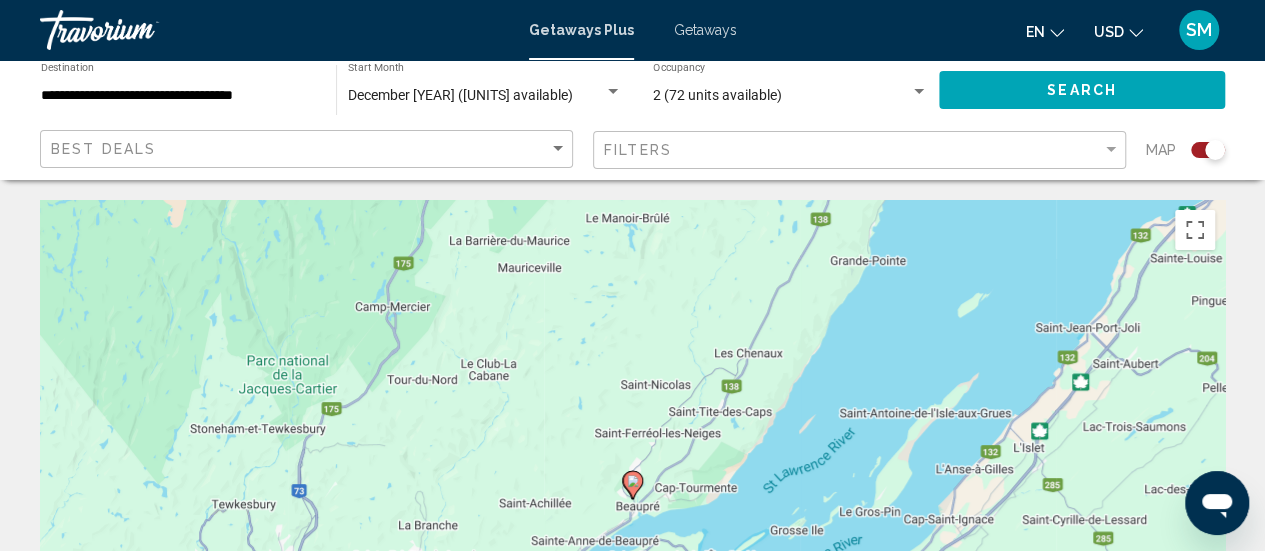 click 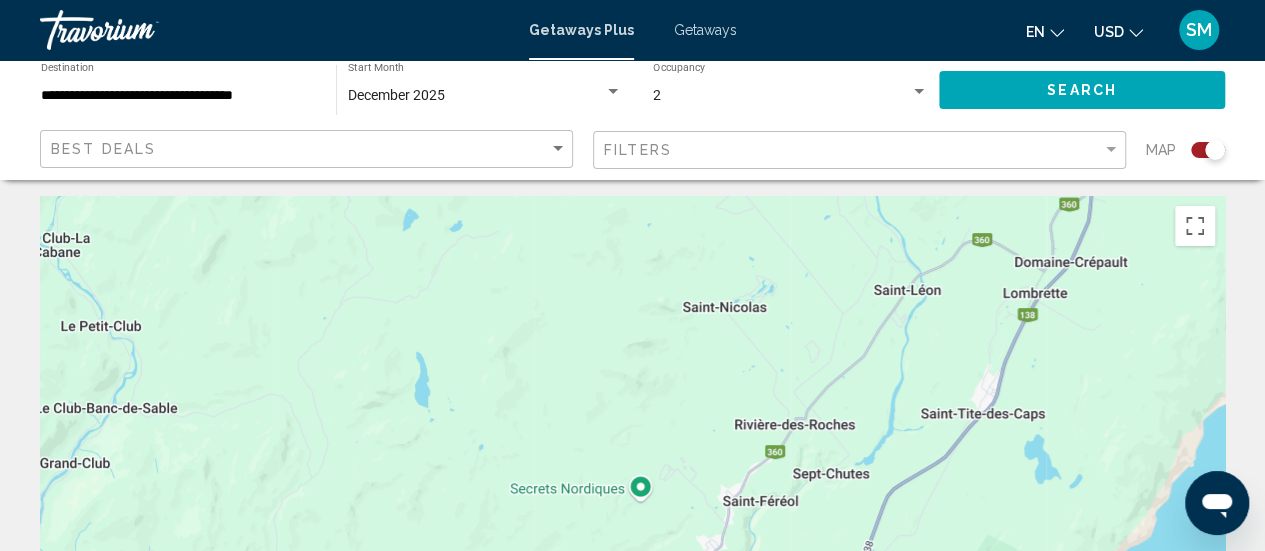 scroll, scrollTop: 0, scrollLeft: 0, axis: both 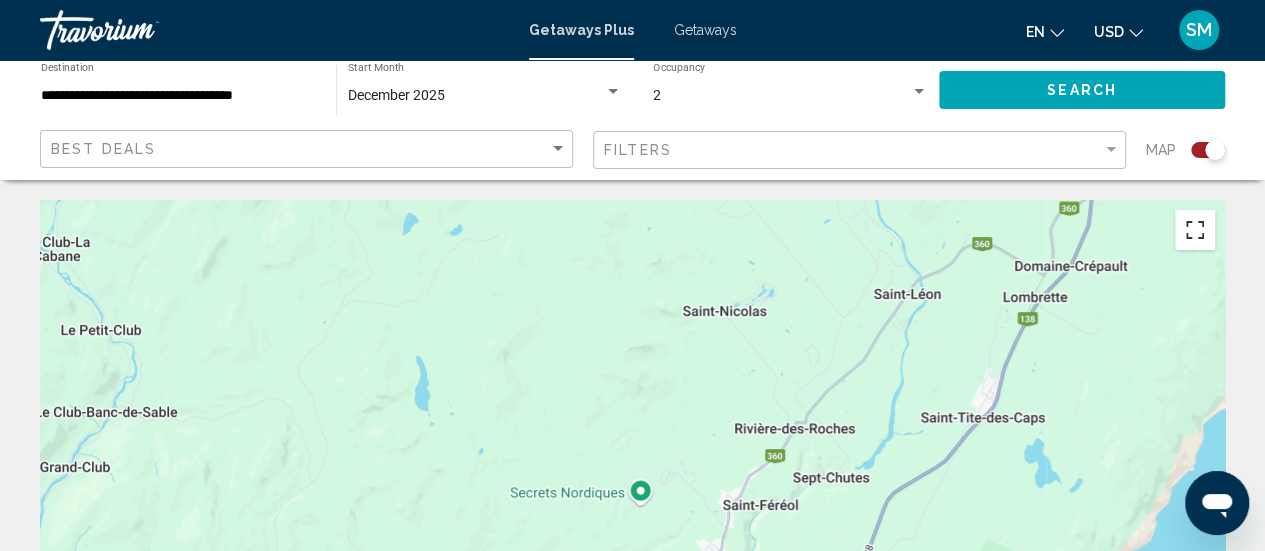 click at bounding box center (1195, 230) 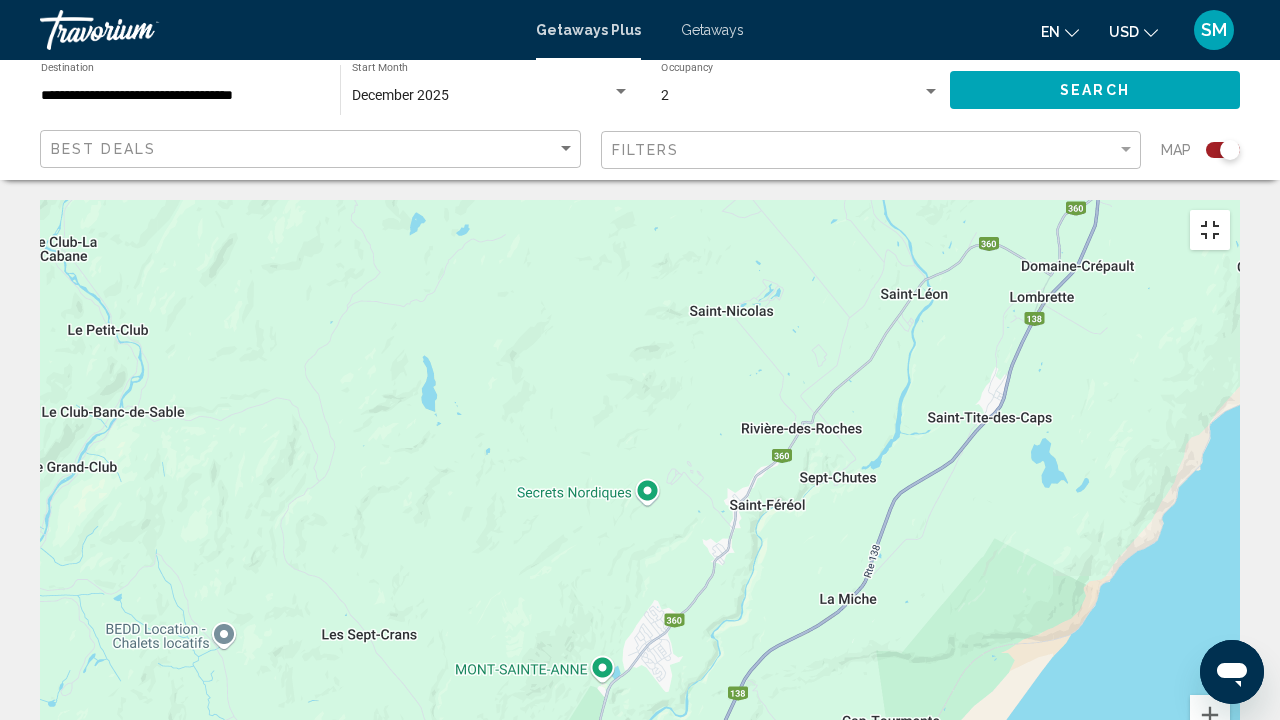 click at bounding box center (1210, 230) 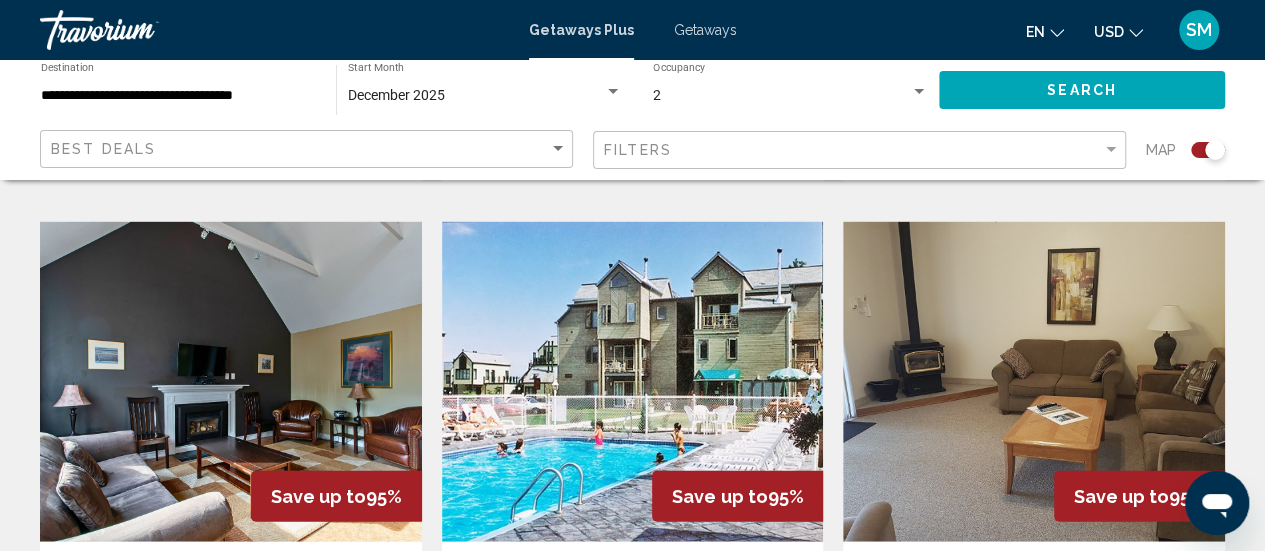 scroll, scrollTop: 2300, scrollLeft: 0, axis: vertical 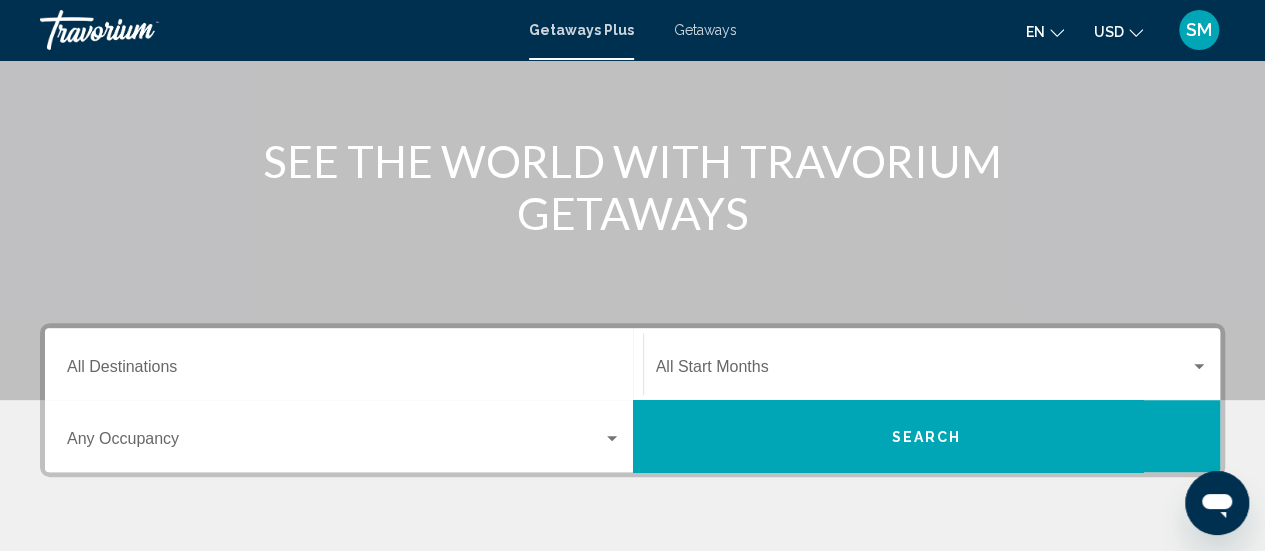 click on "Destination All Destinations" at bounding box center [344, 371] 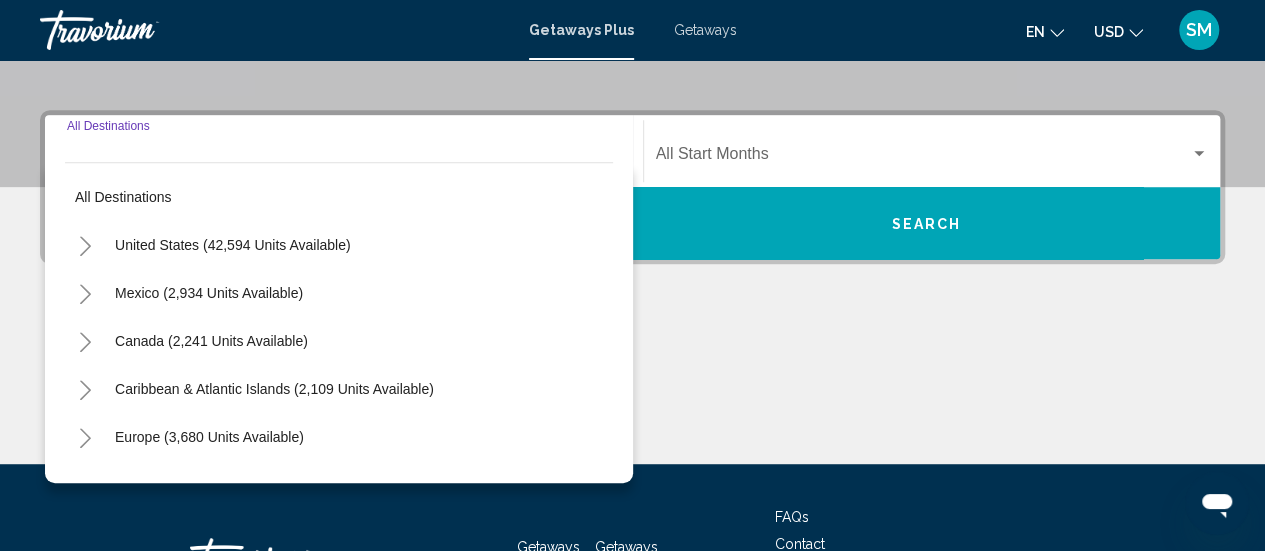 scroll, scrollTop: 458, scrollLeft: 0, axis: vertical 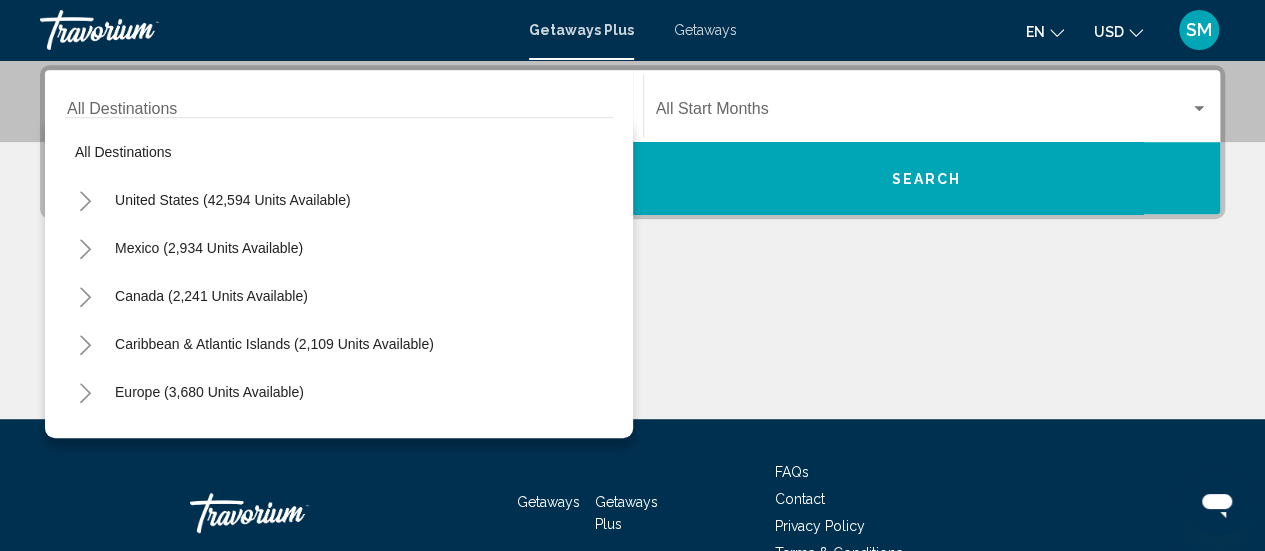 drag, startPoint x: 786, startPoint y: 324, endPoint x: 765, endPoint y: 302, distance: 30.413813 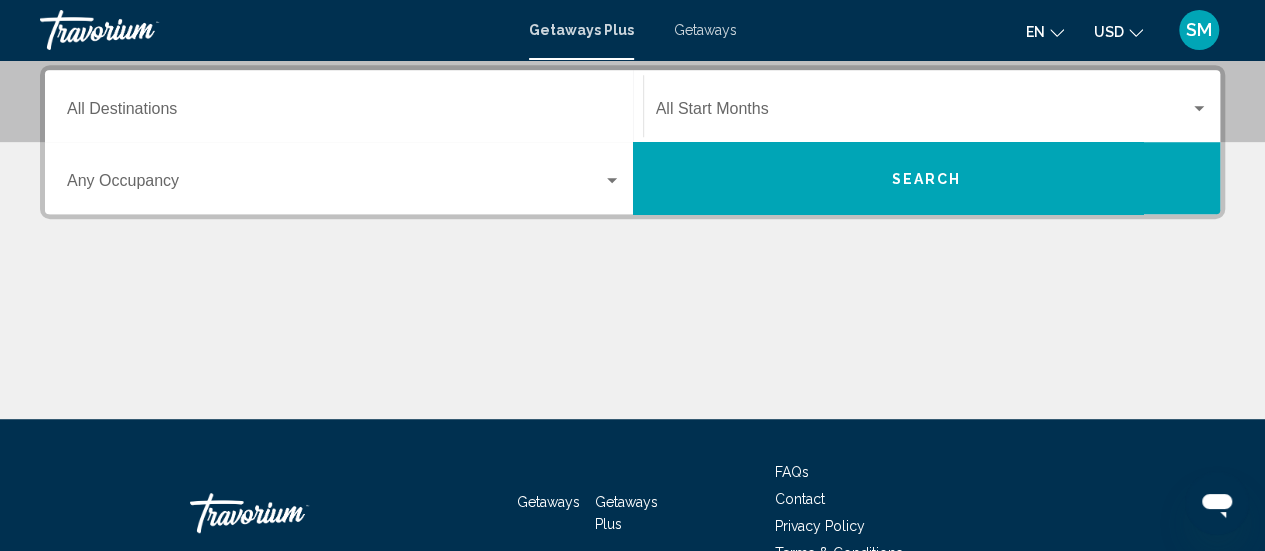 click on "Destination All Destinations" at bounding box center (344, 106) 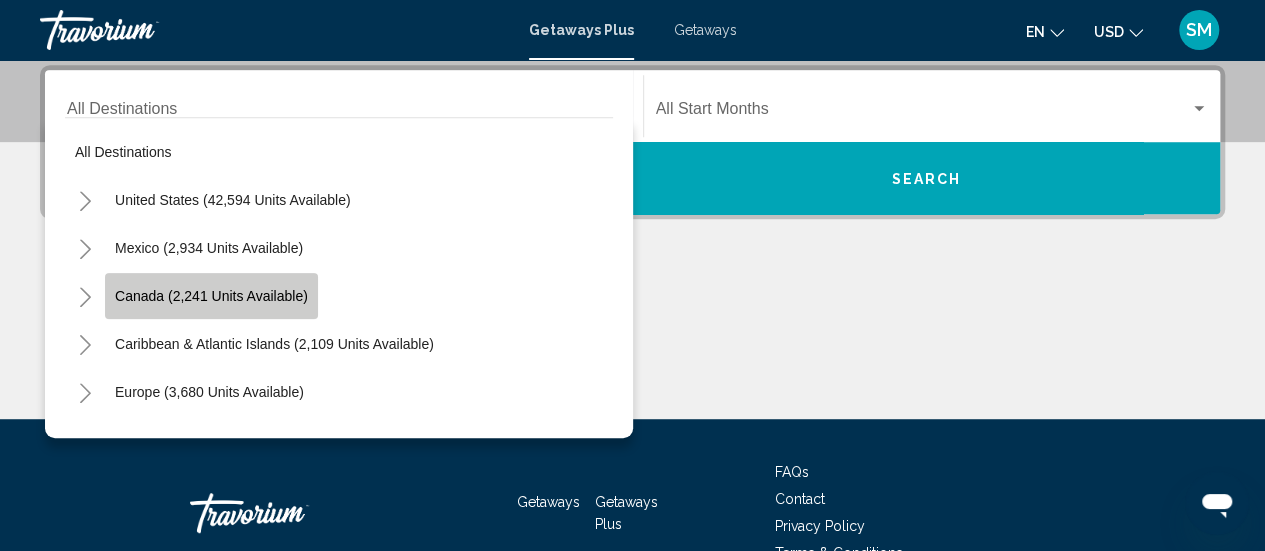 click on "Canada (2,241 units available)" 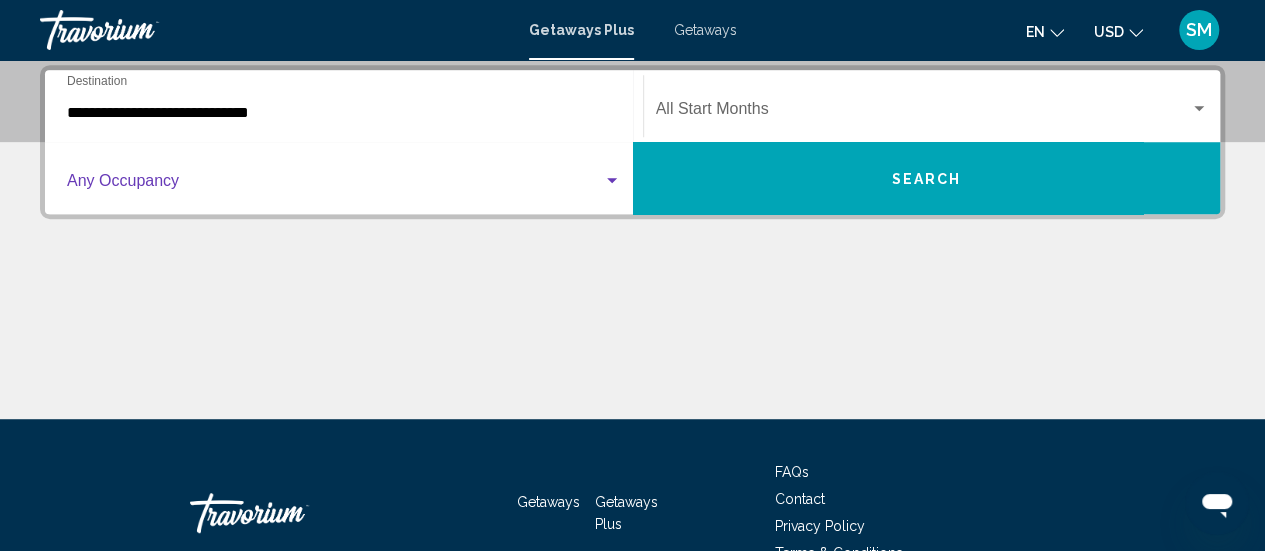 click at bounding box center (612, 181) 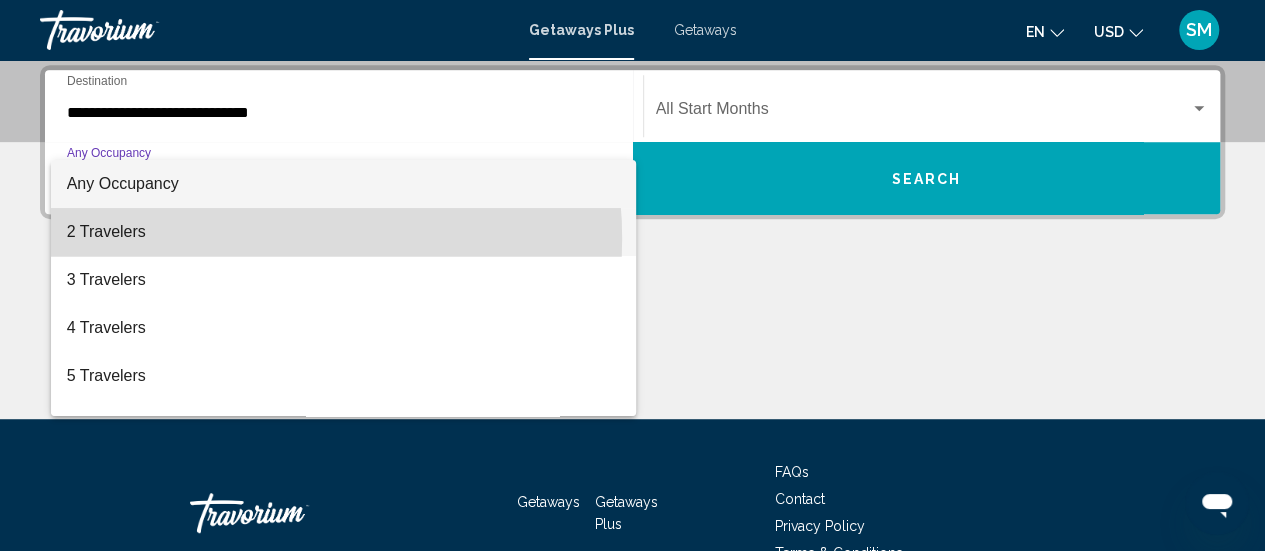 click on "2 Travelers" at bounding box center (344, 232) 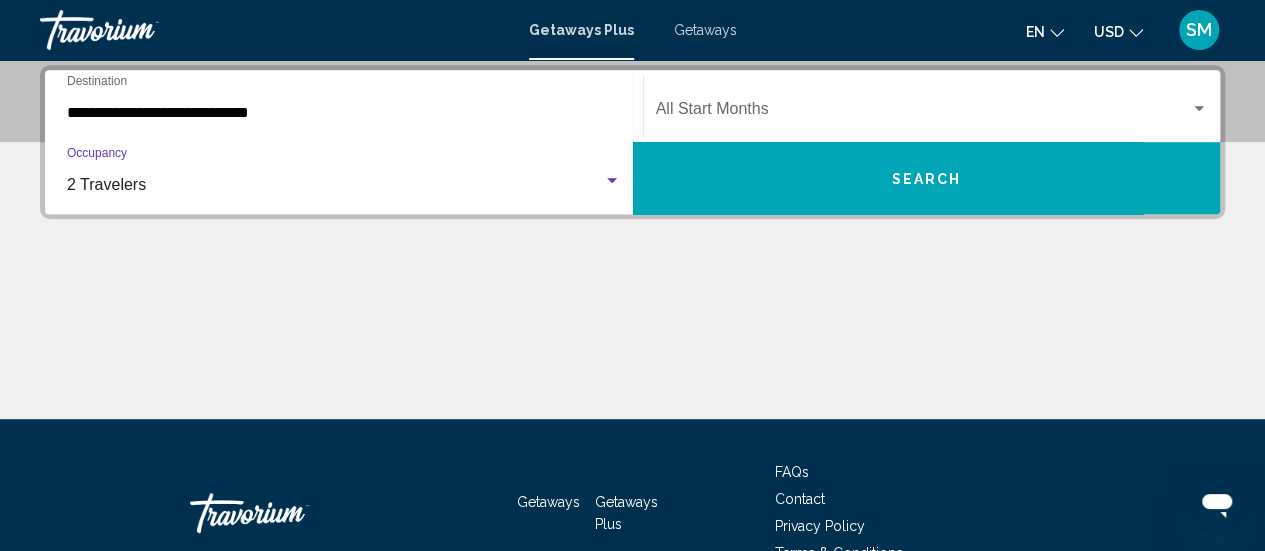 click on "Start Month All Start Months" 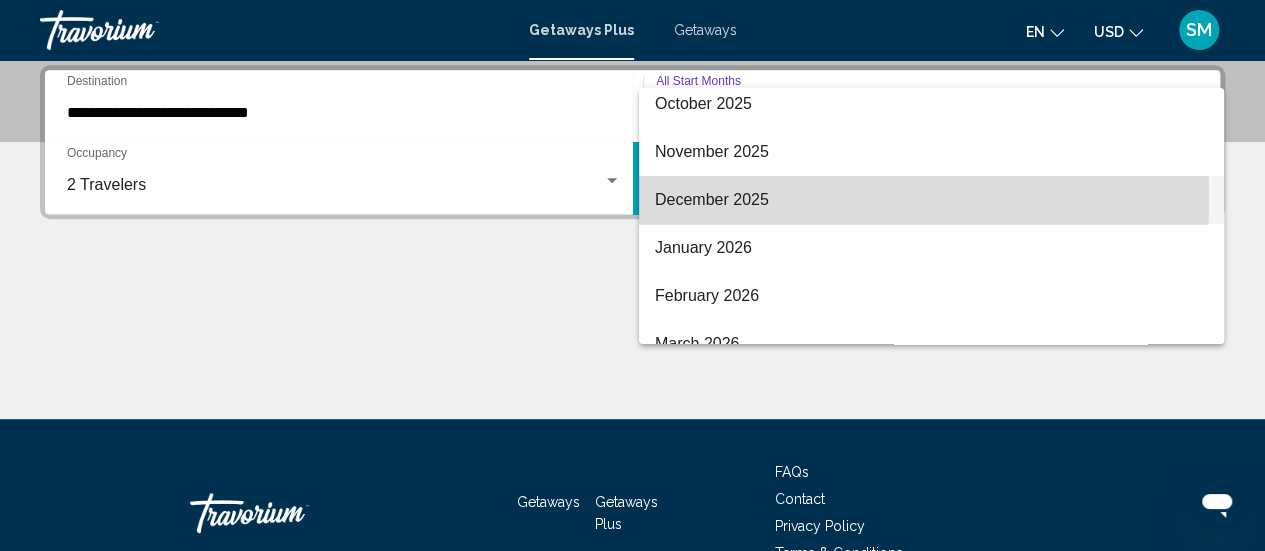 click on "December 2025" at bounding box center [931, 200] 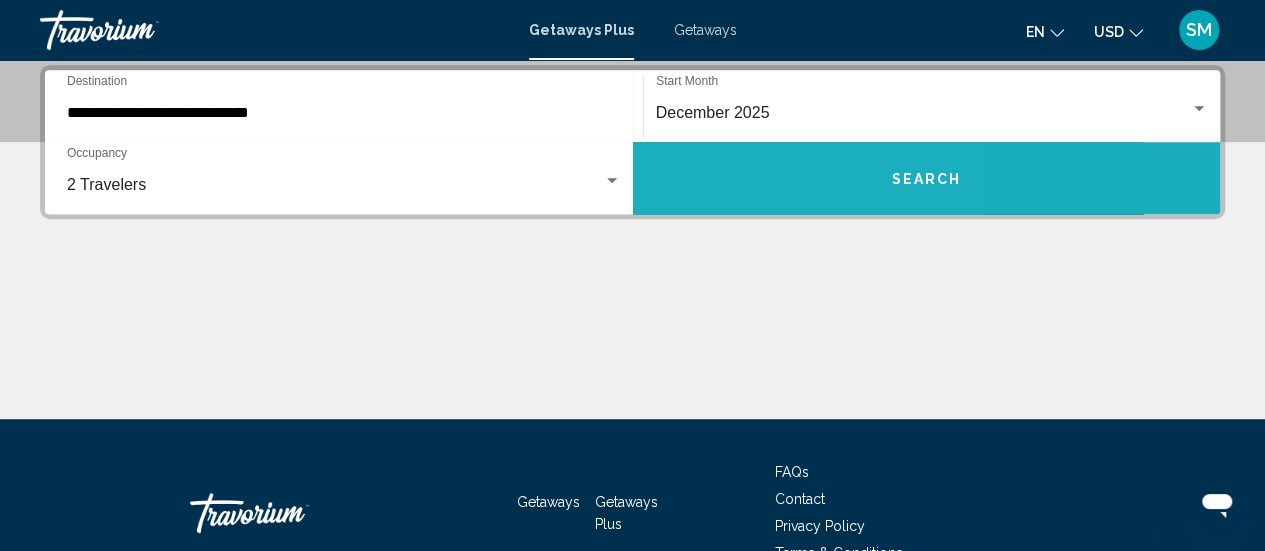 click on "Search" at bounding box center [927, 178] 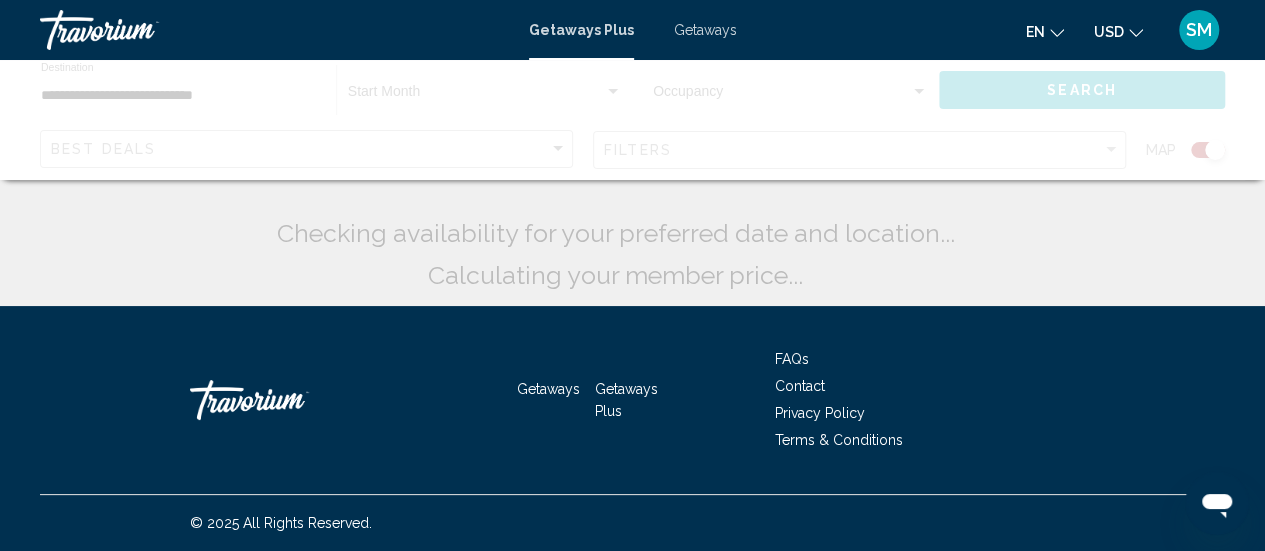 scroll, scrollTop: 0, scrollLeft: 0, axis: both 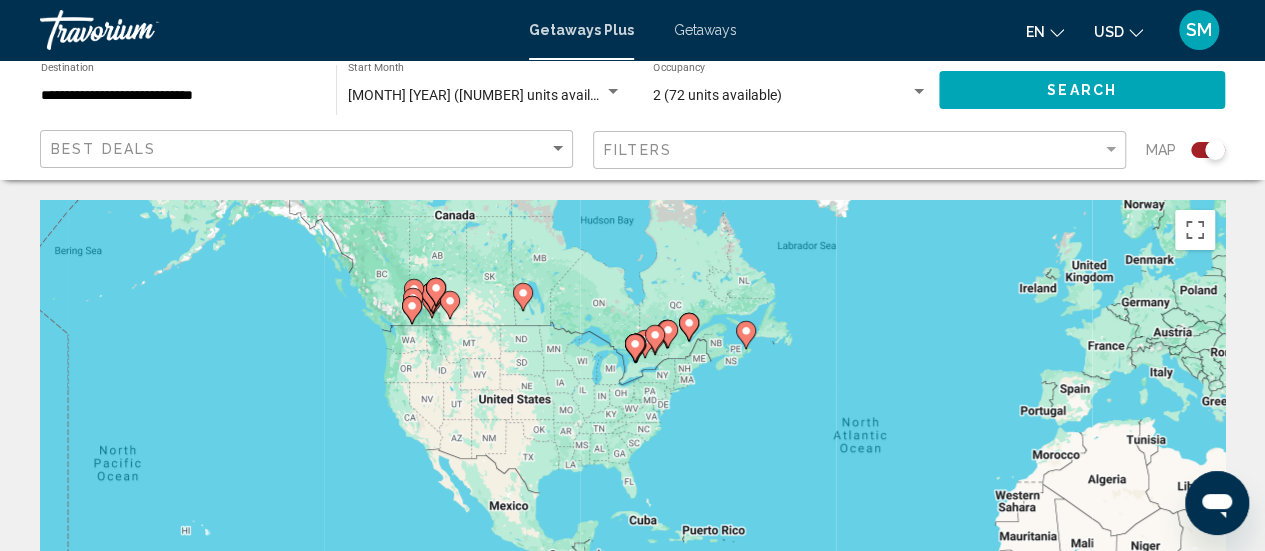 drag, startPoint x: 426, startPoint y: 493, endPoint x: 732, endPoint y: 427, distance: 313.03674 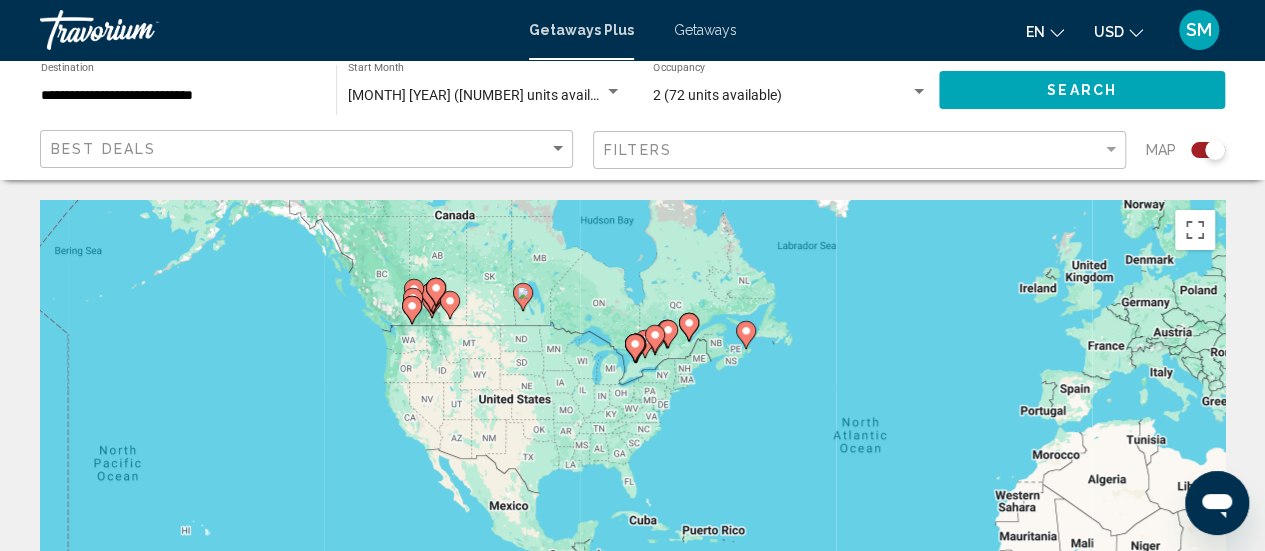 click on "To activate drag with keyboard, press Alt + Enter. Once in keyboard drag state, use the arrow keys to move the marker. To complete the drag, press the Enter key. To cancel, press Escape." at bounding box center (632, 500) 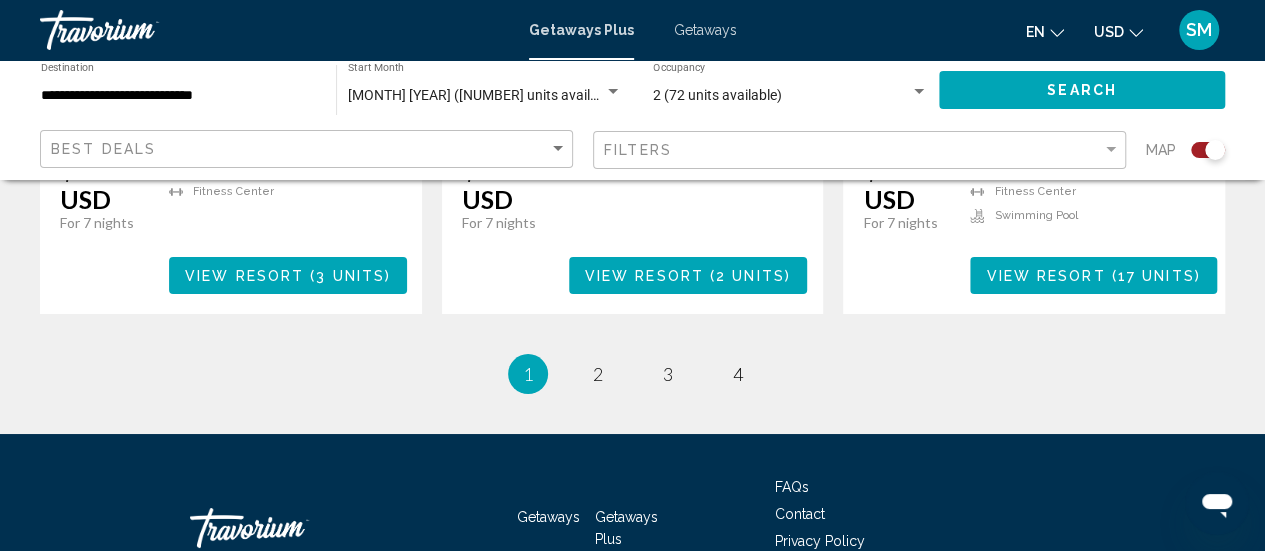 scroll, scrollTop: 3550, scrollLeft: 0, axis: vertical 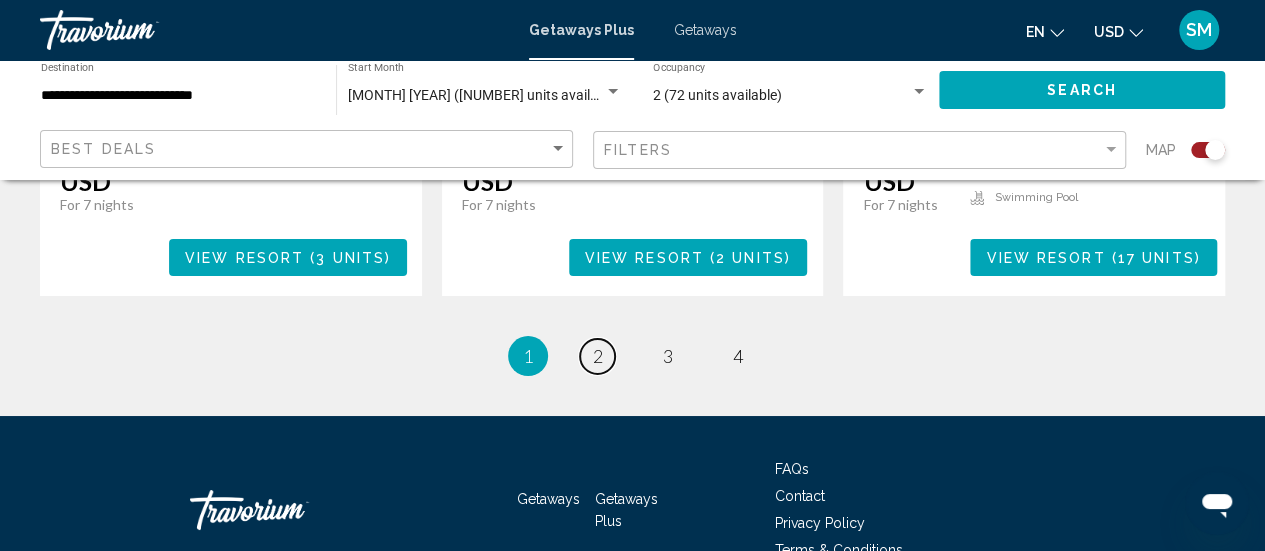 click on "page  2" at bounding box center [597, 356] 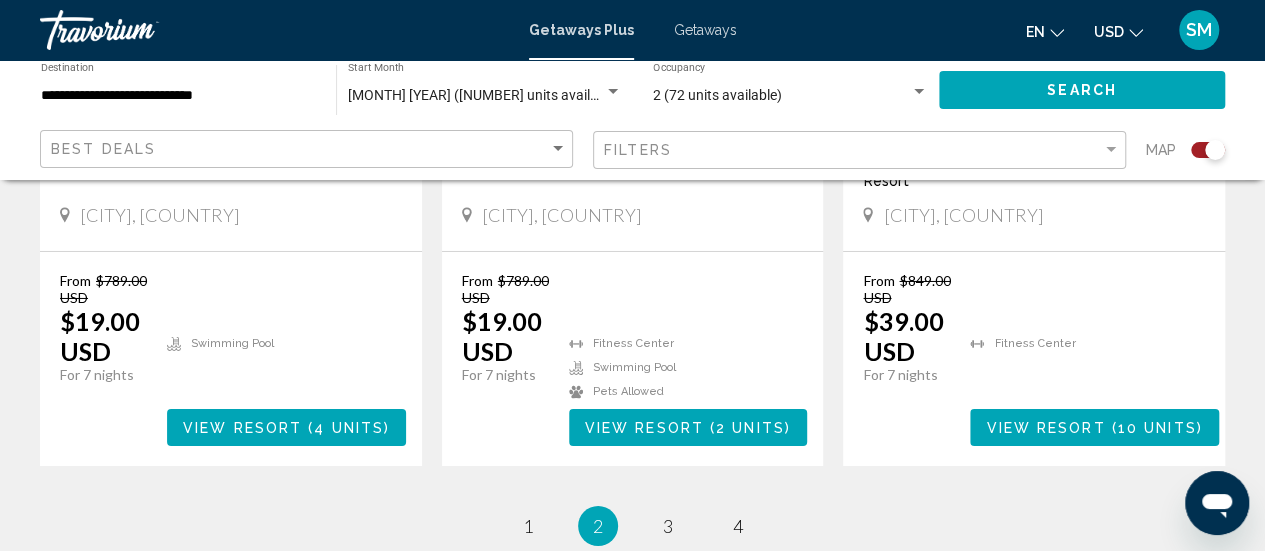 scroll, scrollTop: 3350, scrollLeft: 0, axis: vertical 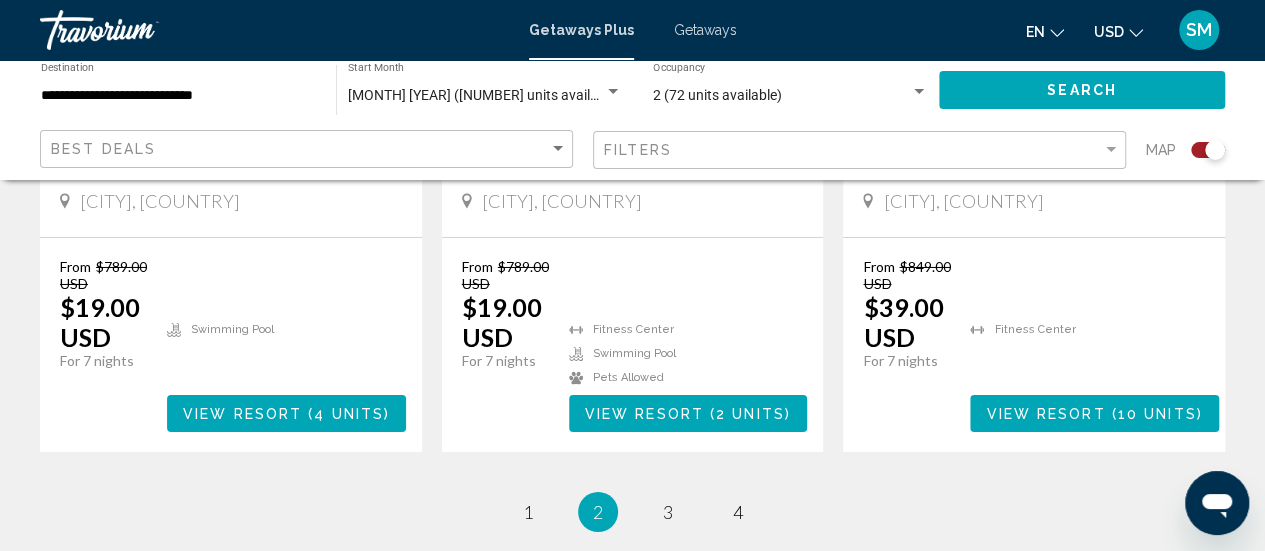 click on "Fitness Center" at bounding box center (1034, 329) 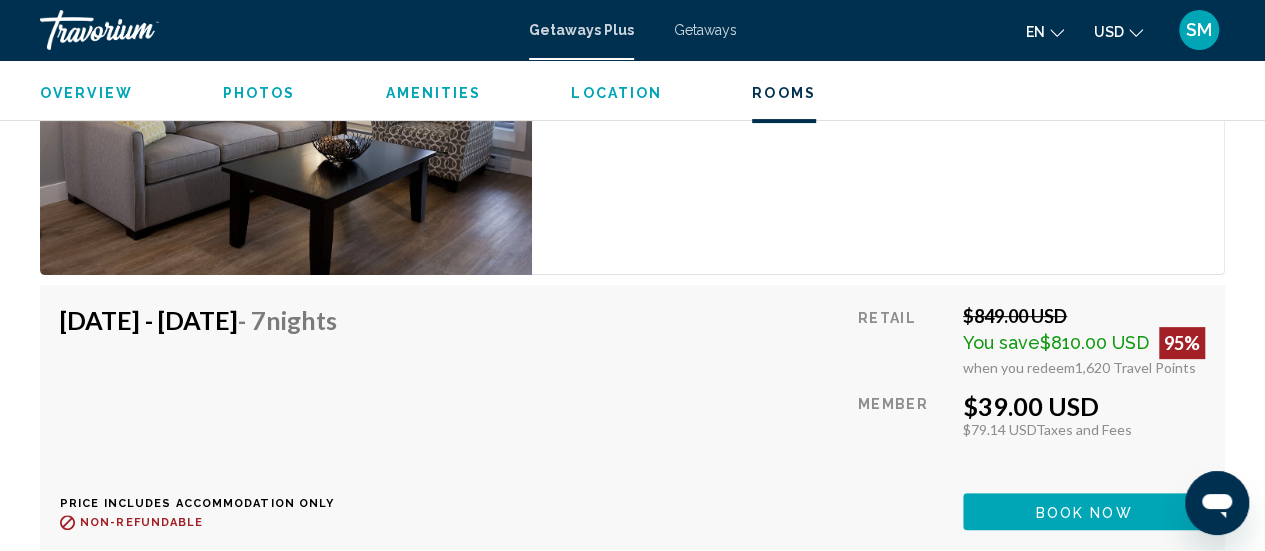 scroll, scrollTop: 3959, scrollLeft: 0, axis: vertical 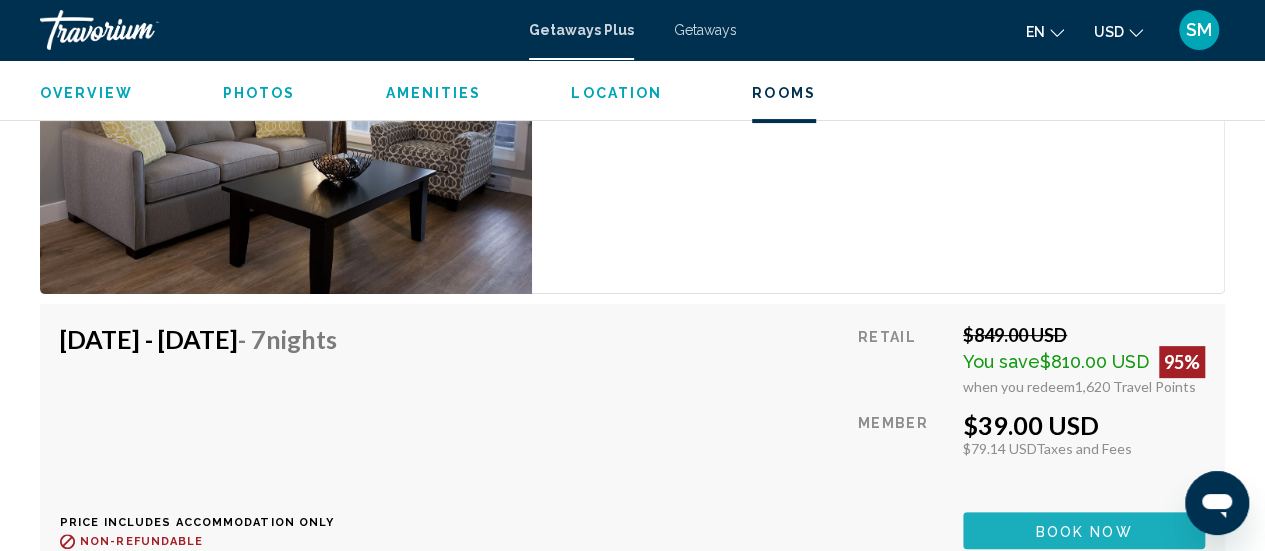click on "Book now" at bounding box center [1084, 530] 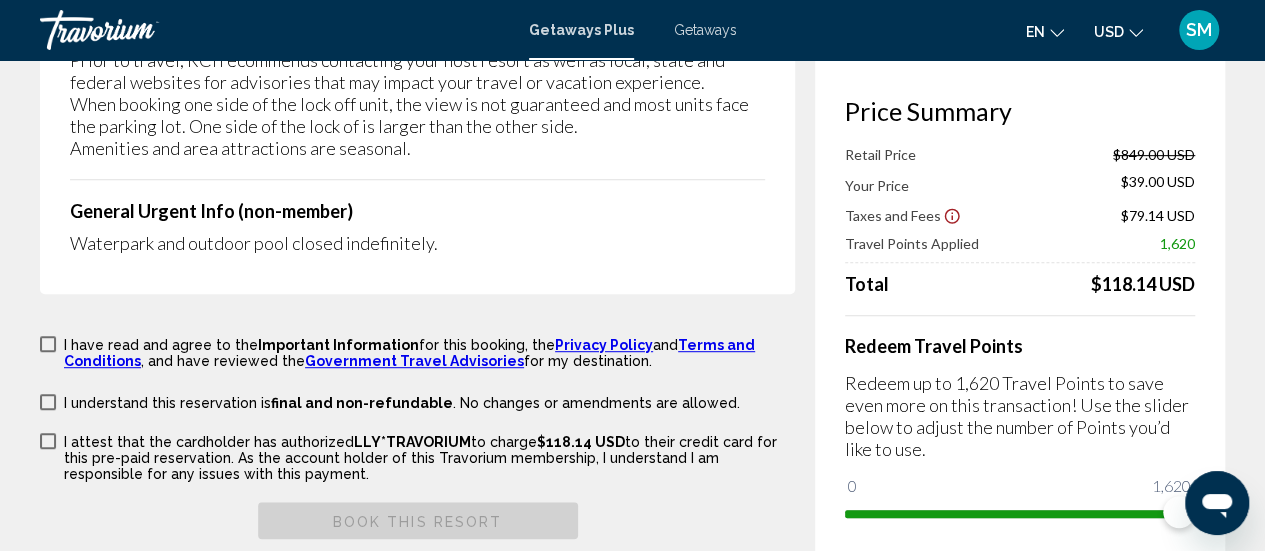 scroll, scrollTop: 4152, scrollLeft: 0, axis: vertical 